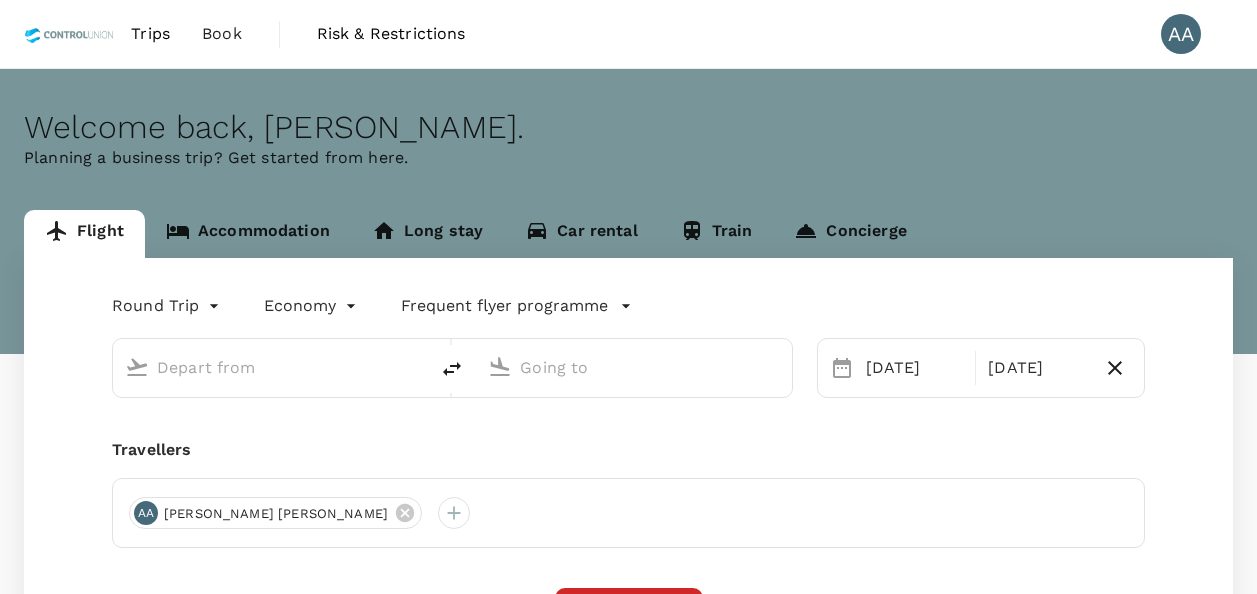 scroll, scrollTop: 0, scrollLeft: 0, axis: both 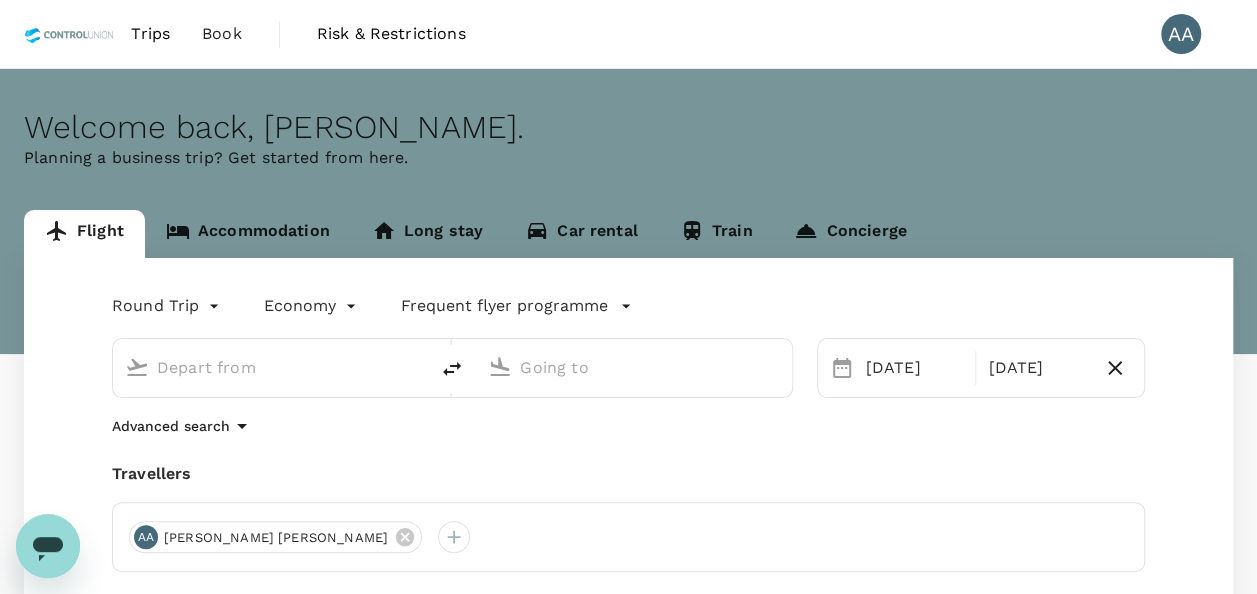 type on "Soekarno-Hatta Intl (CGK)" 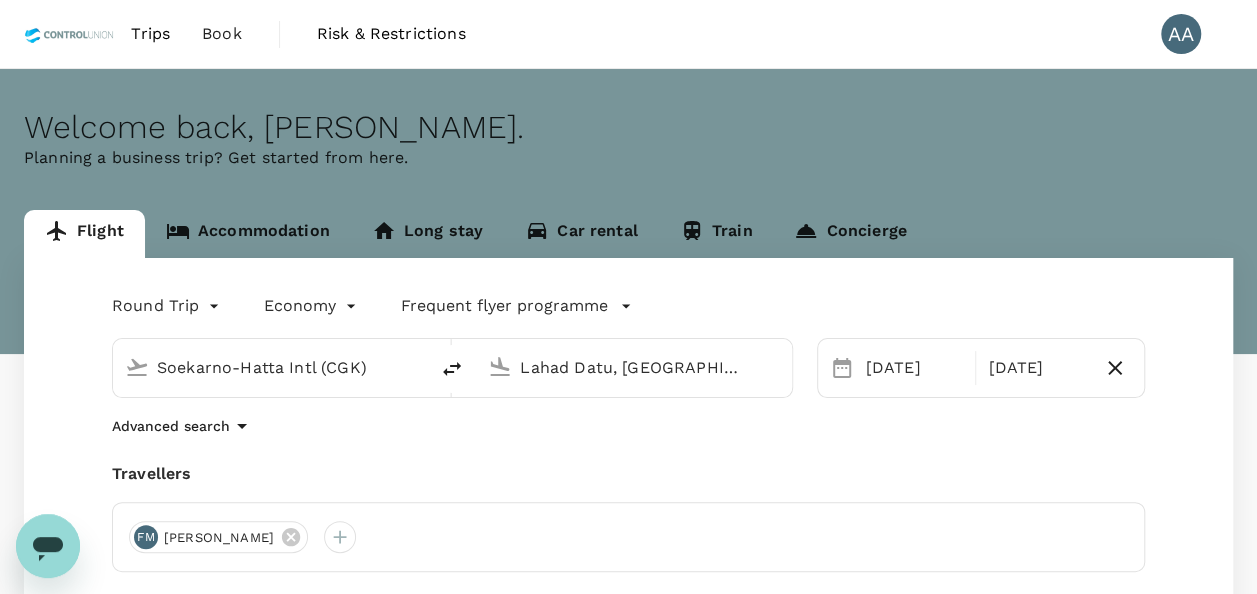 type 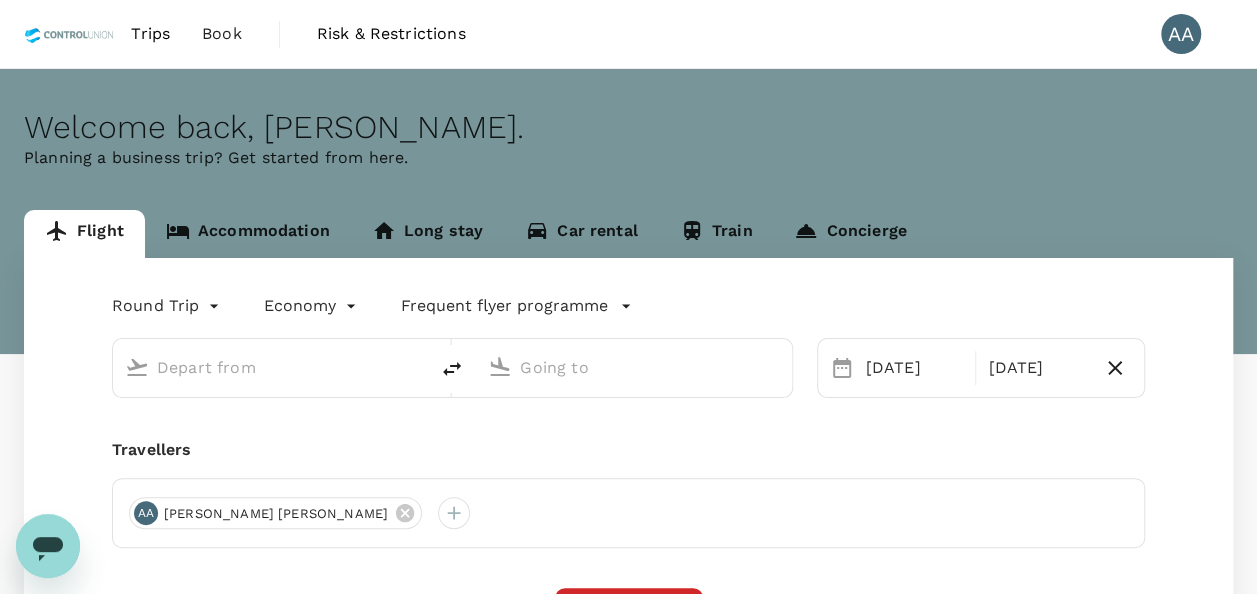 type on "Soekarno-Hatta Intl (CGK)" 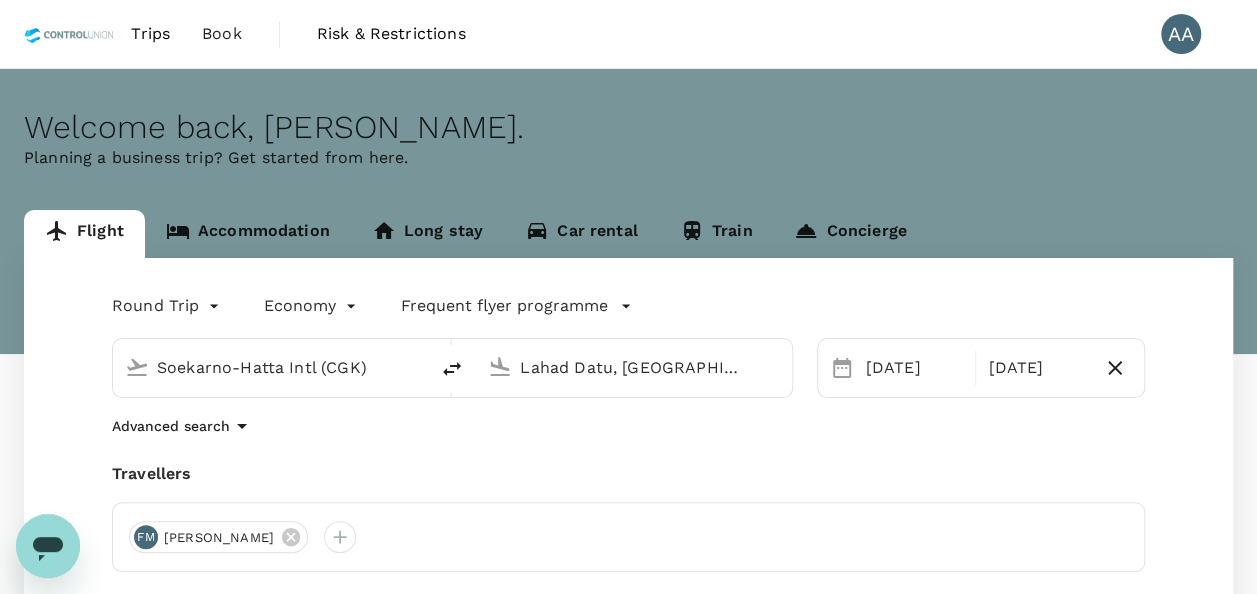 drag, startPoint x: 390, startPoint y: 364, endPoint x: 0, endPoint y: 354, distance: 390.12817 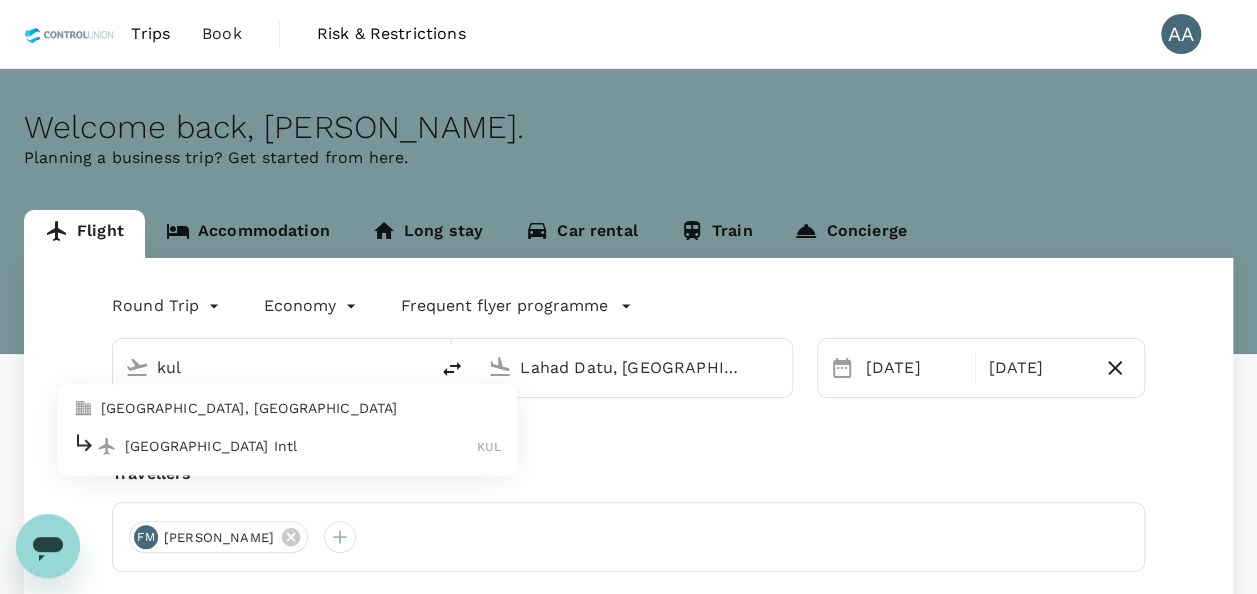 click on "[GEOGRAPHIC_DATA], [GEOGRAPHIC_DATA]" at bounding box center [301, 409] 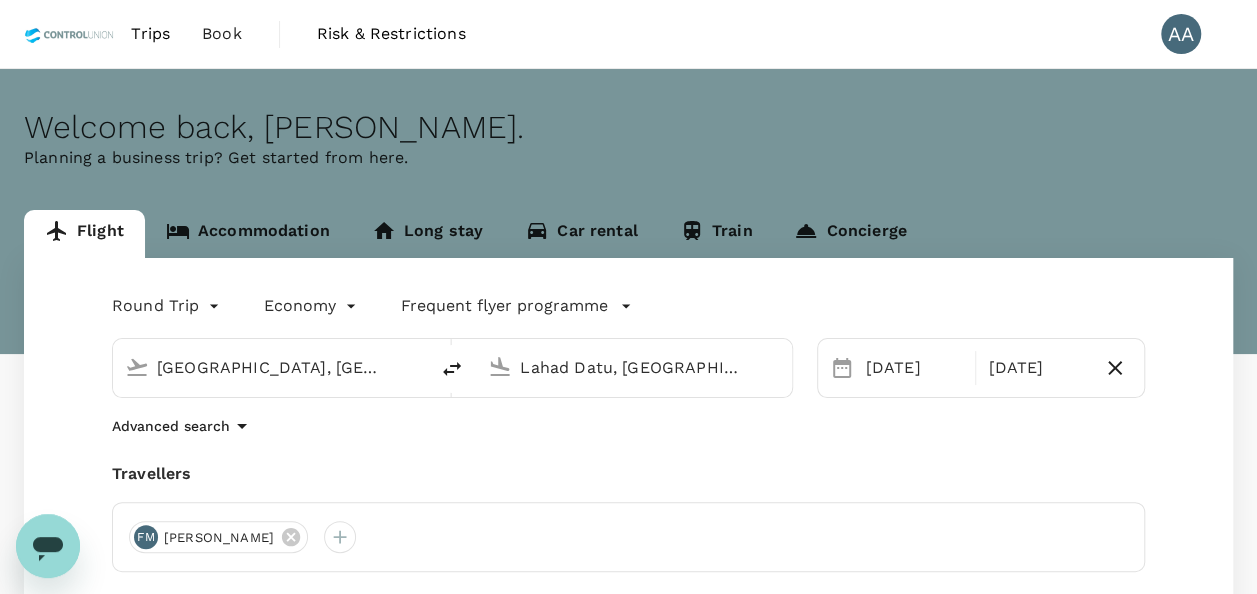 drag, startPoint x: 757, startPoint y: 373, endPoint x: 443, endPoint y: 375, distance: 314.00638 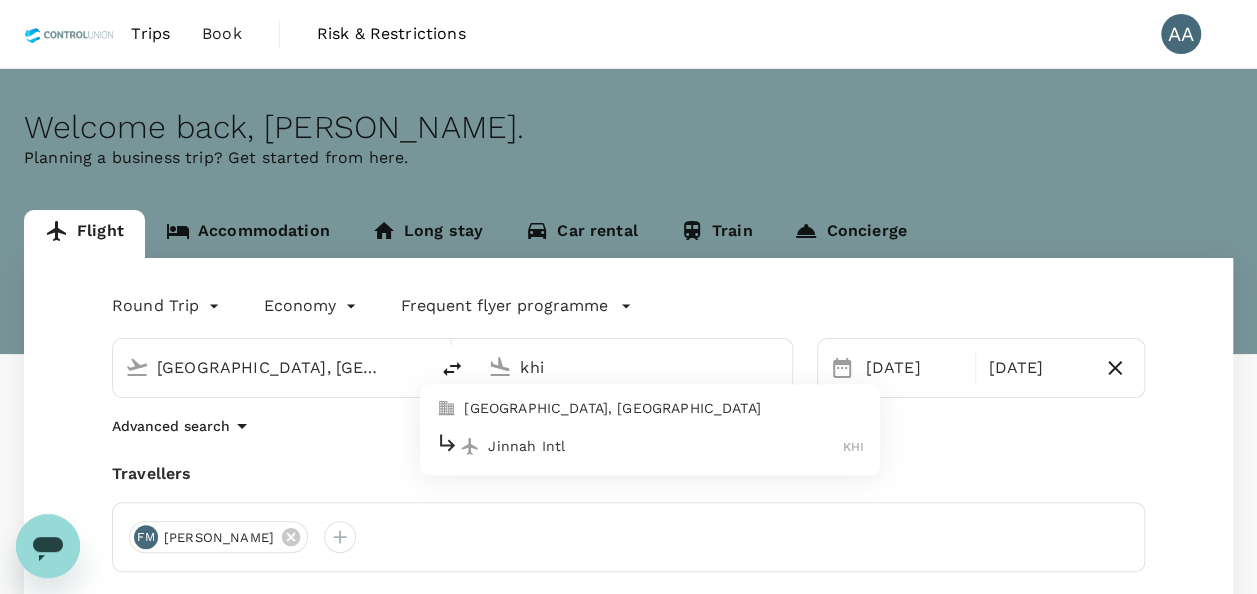 click on "[GEOGRAPHIC_DATA], [GEOGRAPHIC_DATA]" at bounding box center (664, 409) 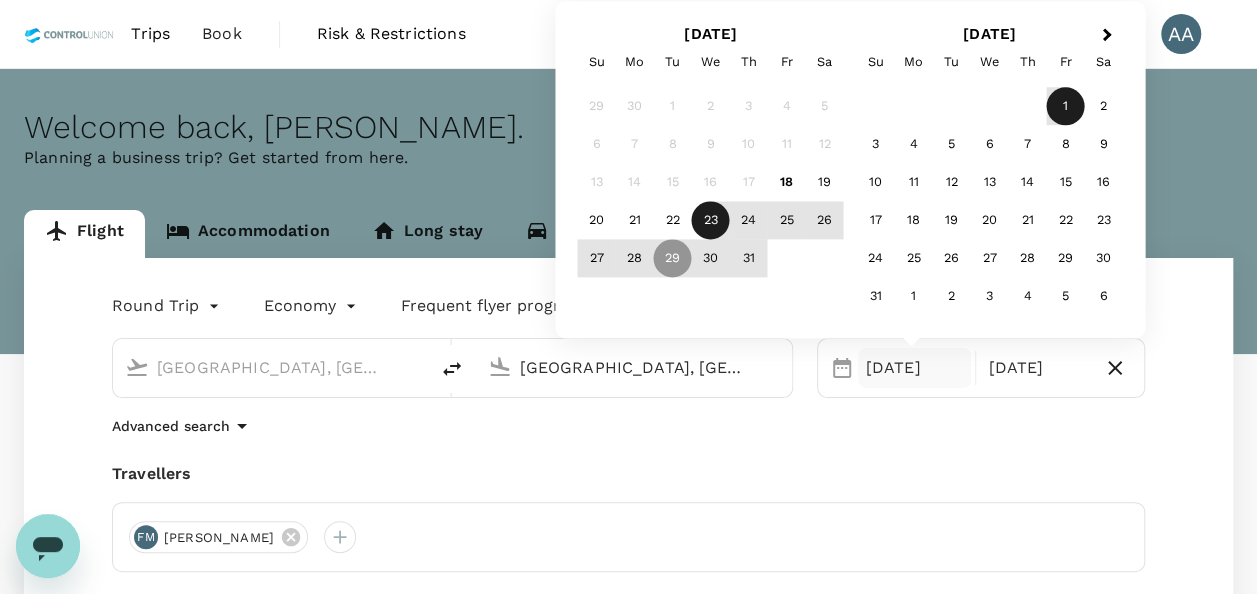 type on "[GEOGRAPHIC_DATA], [GEOGRAPHIC_DATA] (any)" 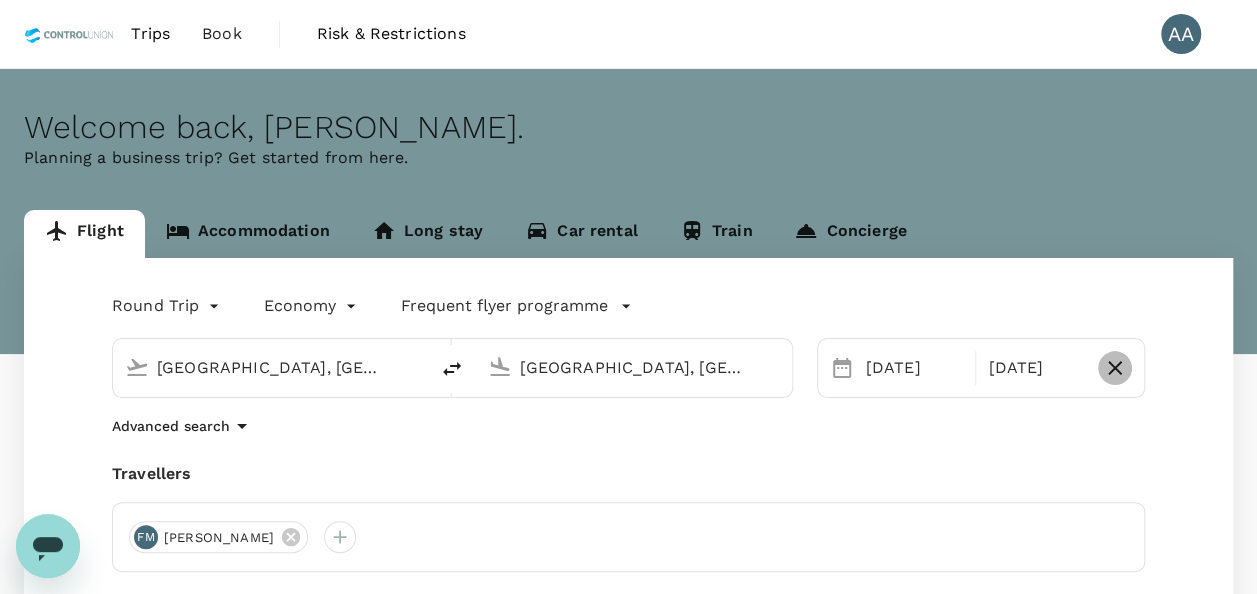 drag, startPoint x: 1106, startPoint y: 368, endPoint x: 855, endPoint y: 382, distance: 251.39014 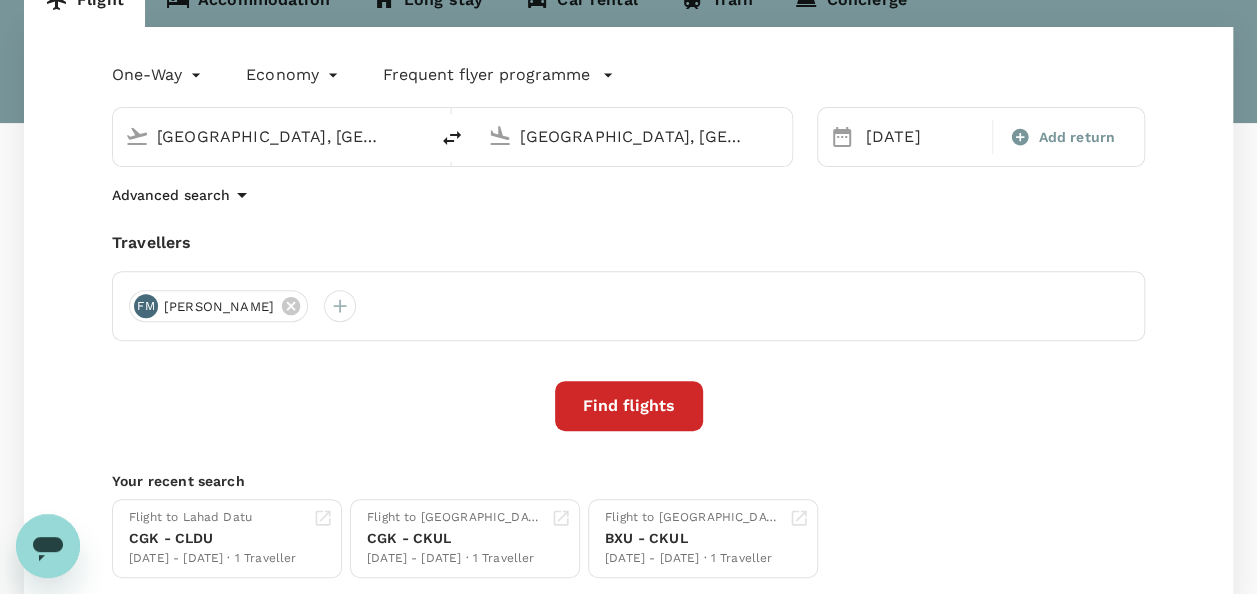 scroll, scrollTop: 200, scrollLeft: 0, axis: vertical 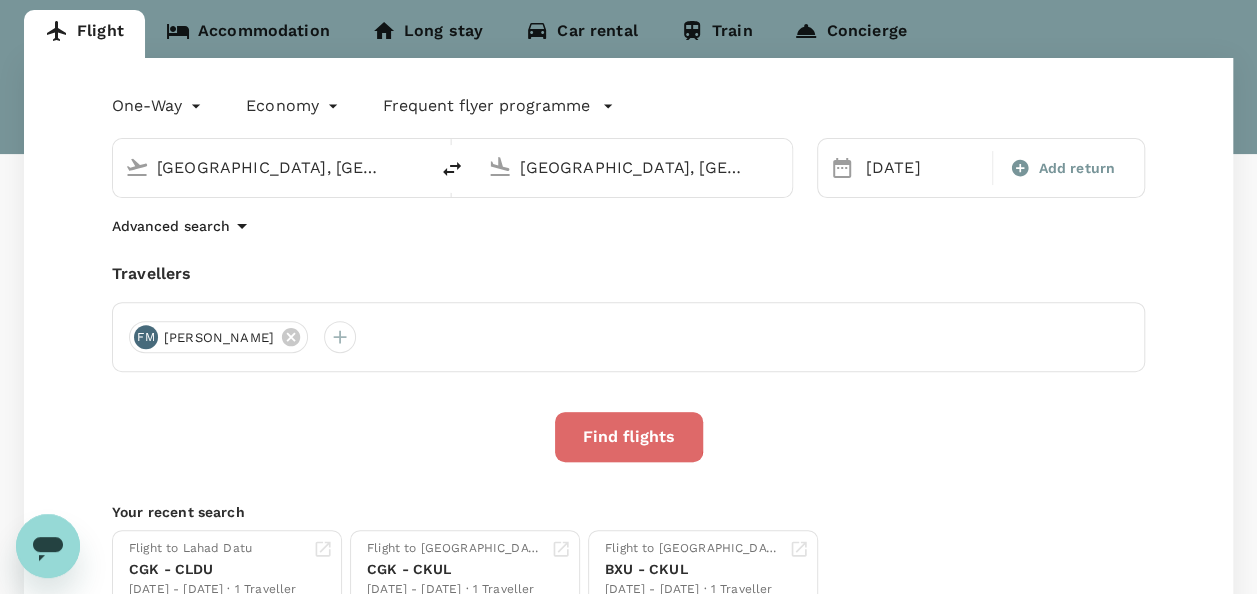 click on "Find flights" at bounding box center (629, 437) 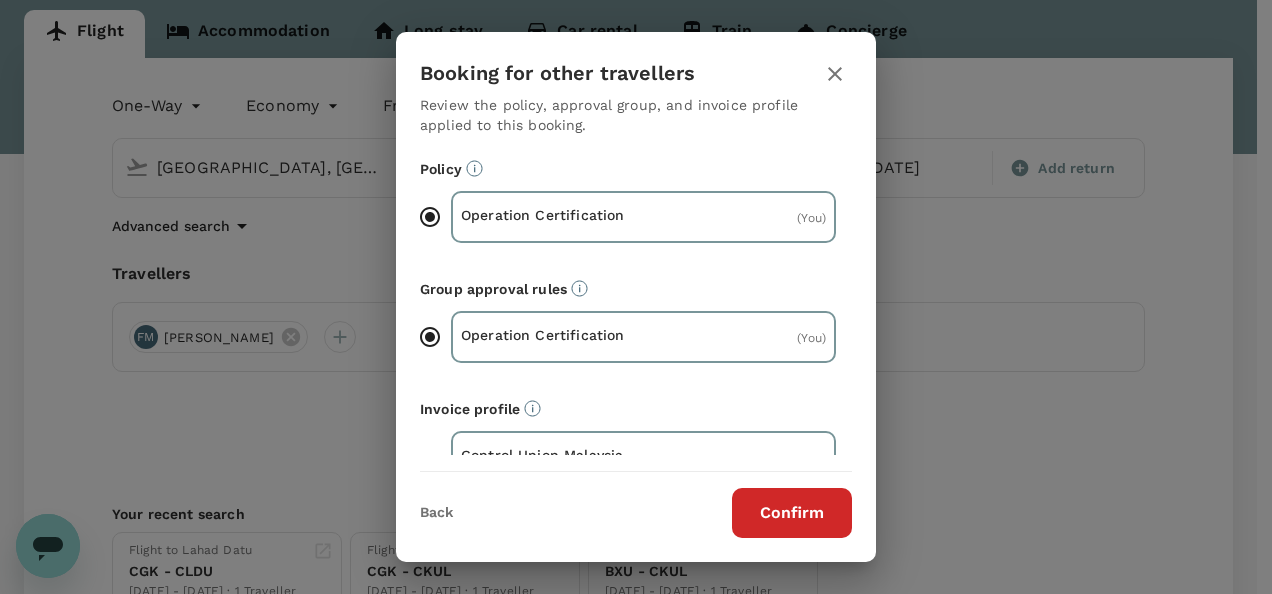 click on "Confirm" at bounding box center (792, 513) 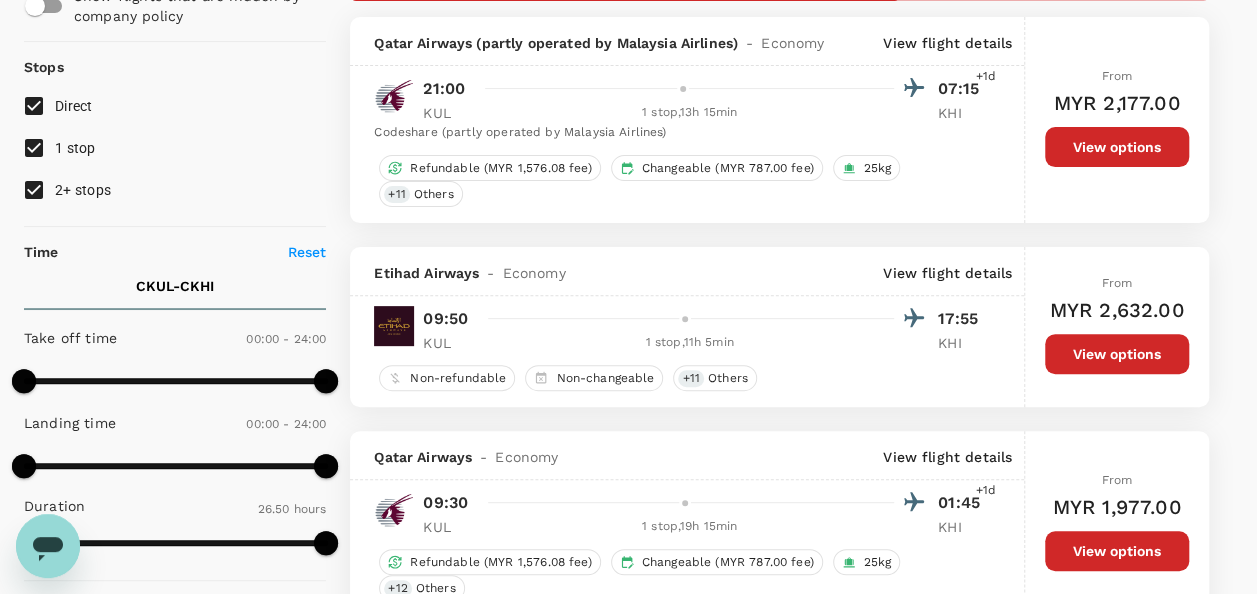 scroll, scrollTop: 100, scrollLeft: 0, axis: vertical 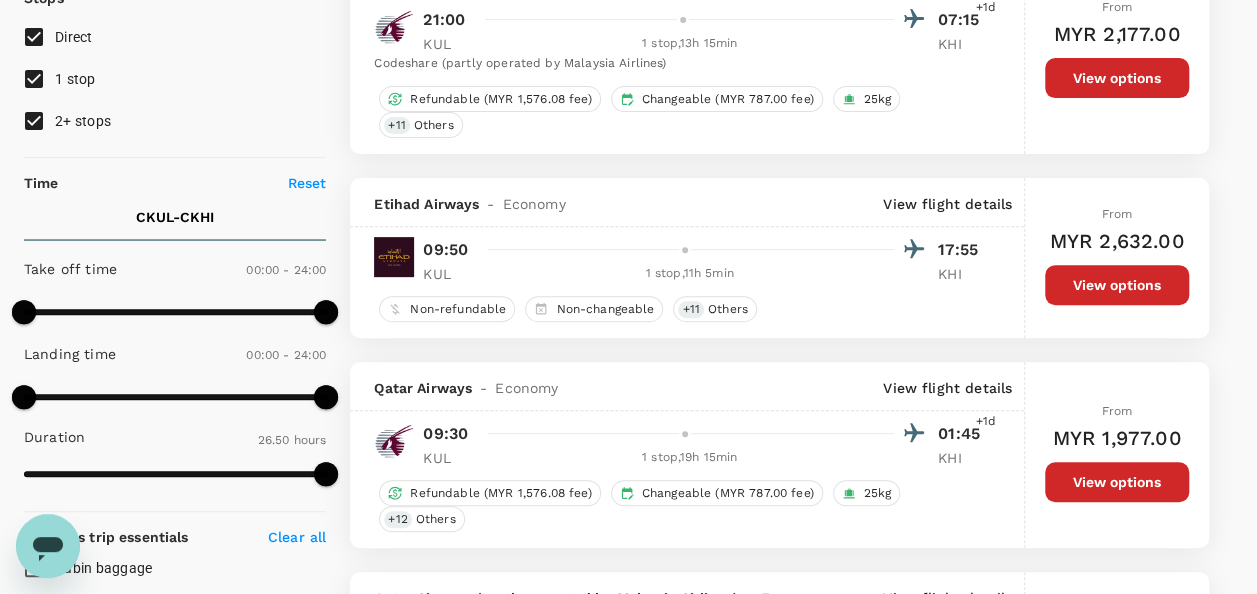 type on "1945" 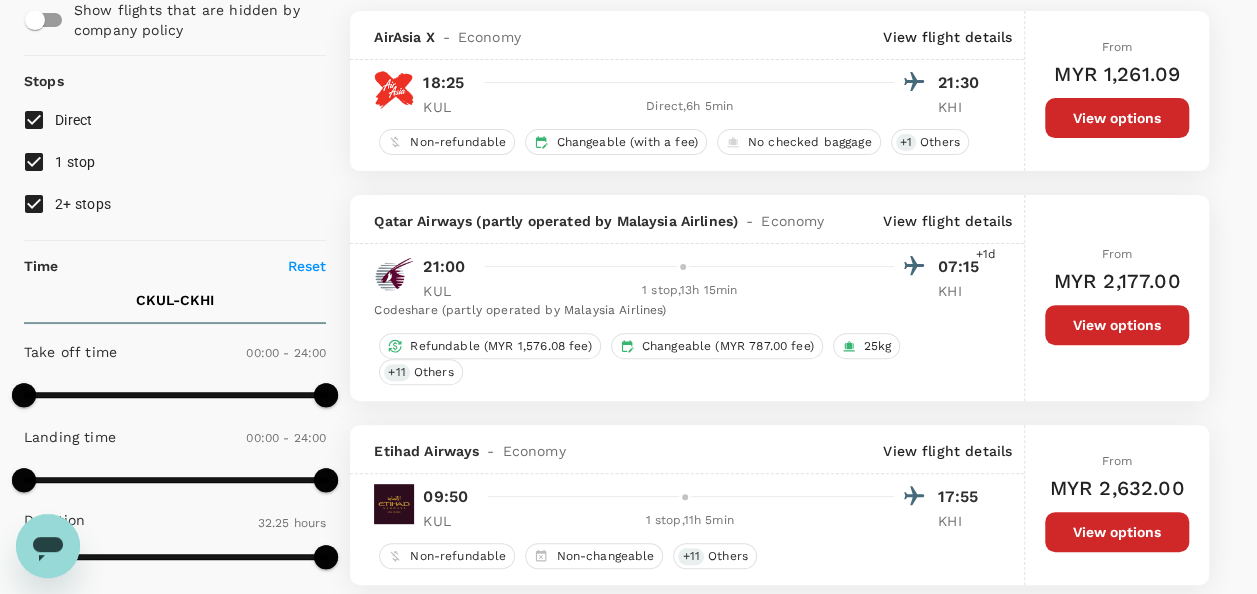 scroll, scrollTop: 0, scrollLeft: 0, axis: both 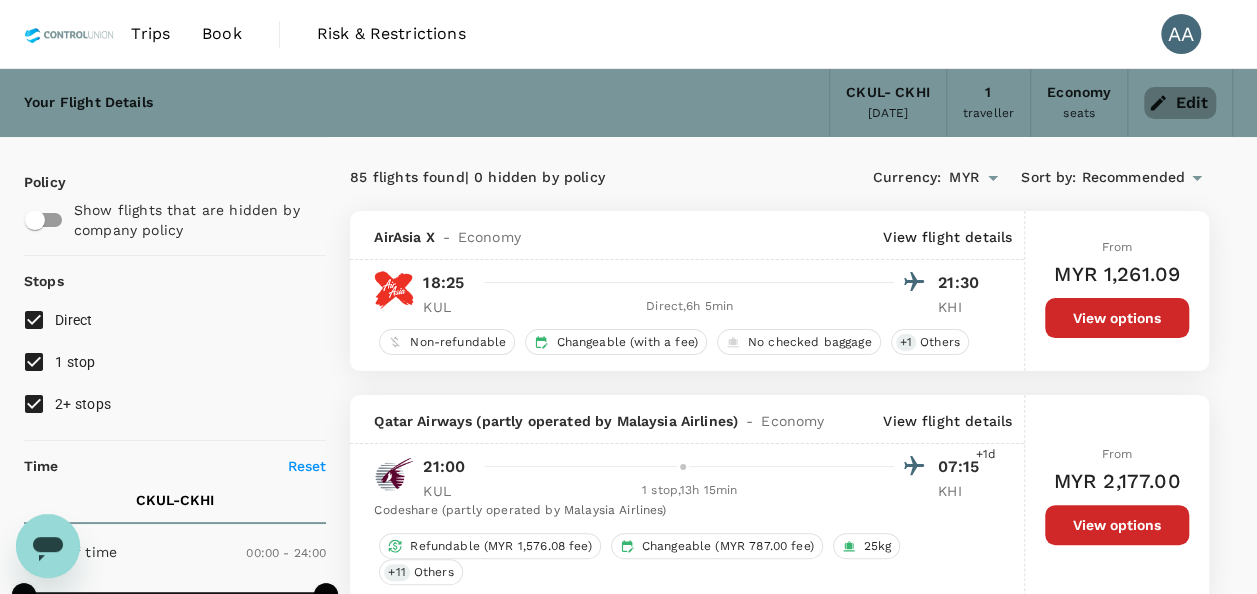 click on "Edit" at bounding box center [1180, 103] 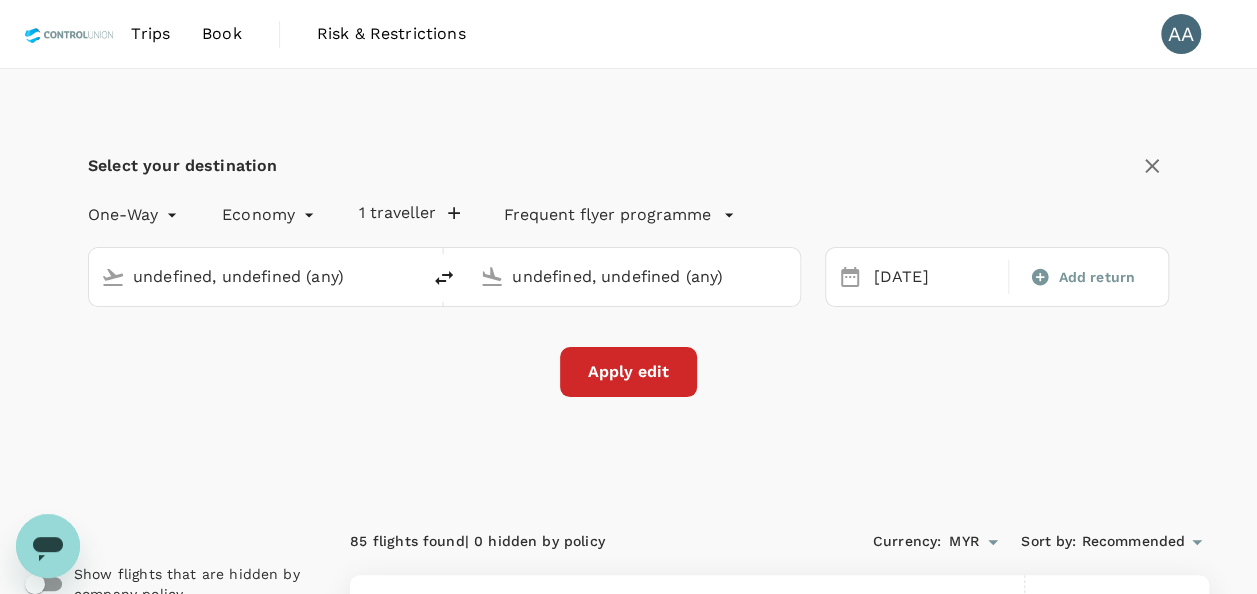 type 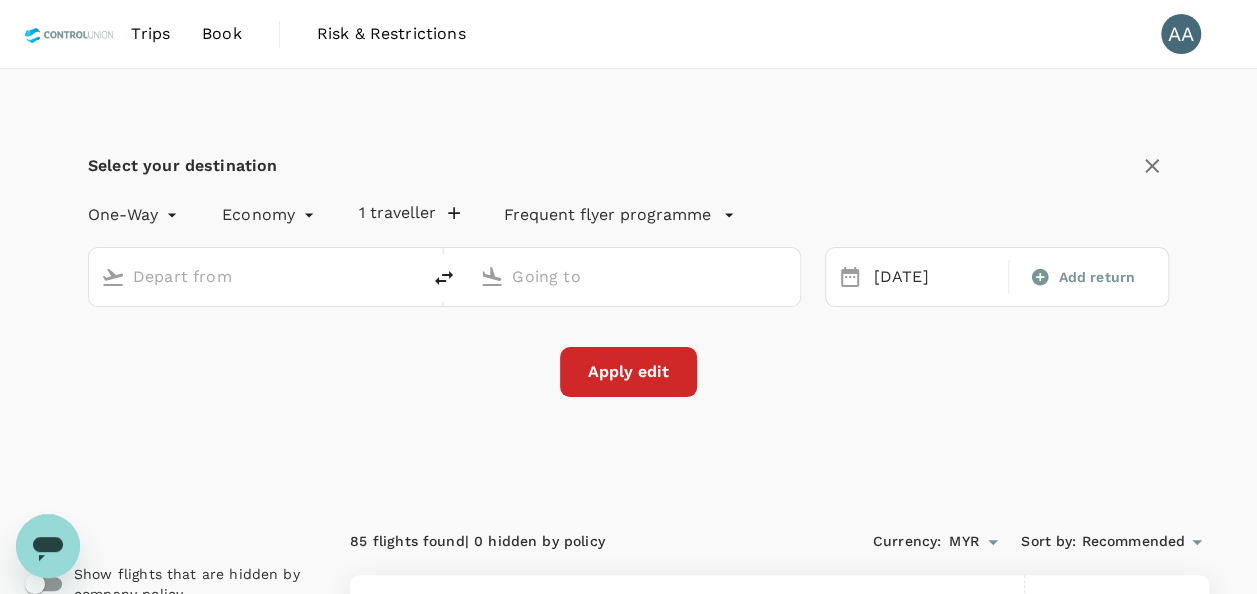 type on "[GEOGRAPHIC_DATA], [GEOGRAPHIC_DATA] (any)" 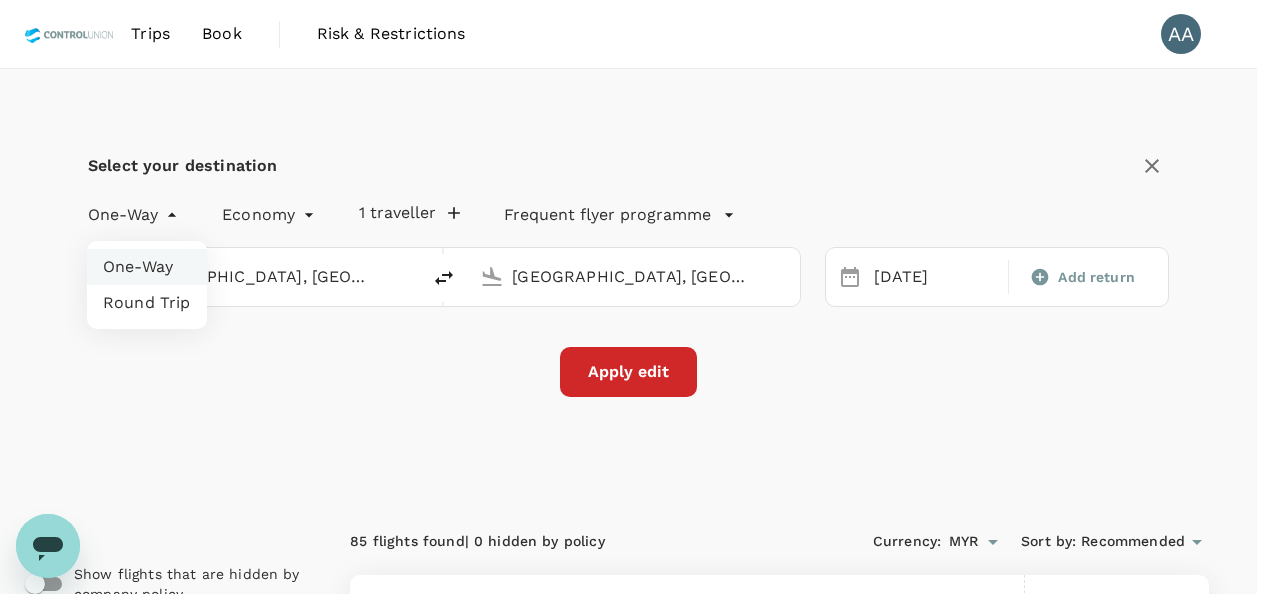 click on "Trips Book Risk & Restrictions AA Select your destination One-Way oneway Economy economy 1   traveller Frequent flyer programme [GEOGRAPHIC_DATA], [GEOGRAPHIC_DATA] (any) [GEOGRAPHIC_DATA], [GEOGRAPHIC_DATA] (any) [DATE] Add return Apply edit Policy Show flights that are hidden by company policy Stops Direct 1 stop 2+ stops Time Reset CKUL - CKHI Take off time 00:00 - 24:00 Landing time 00:00 - 24:00 Duration 32.25 hours Business trip essentials Clear all Cabin baggage Checked baggage Flexible to change Refundable Free seat selection Complimentary drinks and meal Cabin class Change Economy Only economy Airlines Clear all Air Arabia Air India AirAsia X Batik Air Malaysia Biman Bangladesh Airlines Emirates Etihad Airways Flydubai Malaysia Airlines Qatar Airways Singapore Airlines SriLankan Airlines Turkish Airlines Other Exclude code share flights 85   flights found  |   0   hidden by policy Currency :  MYR Sort by :  Recommended AirAsia X     - Economy   View flight details 18:25 21:30 KUL Direct ,  6h 5min KHI Non-refundable + 1 Others From" at bounding box center (636, 2605) 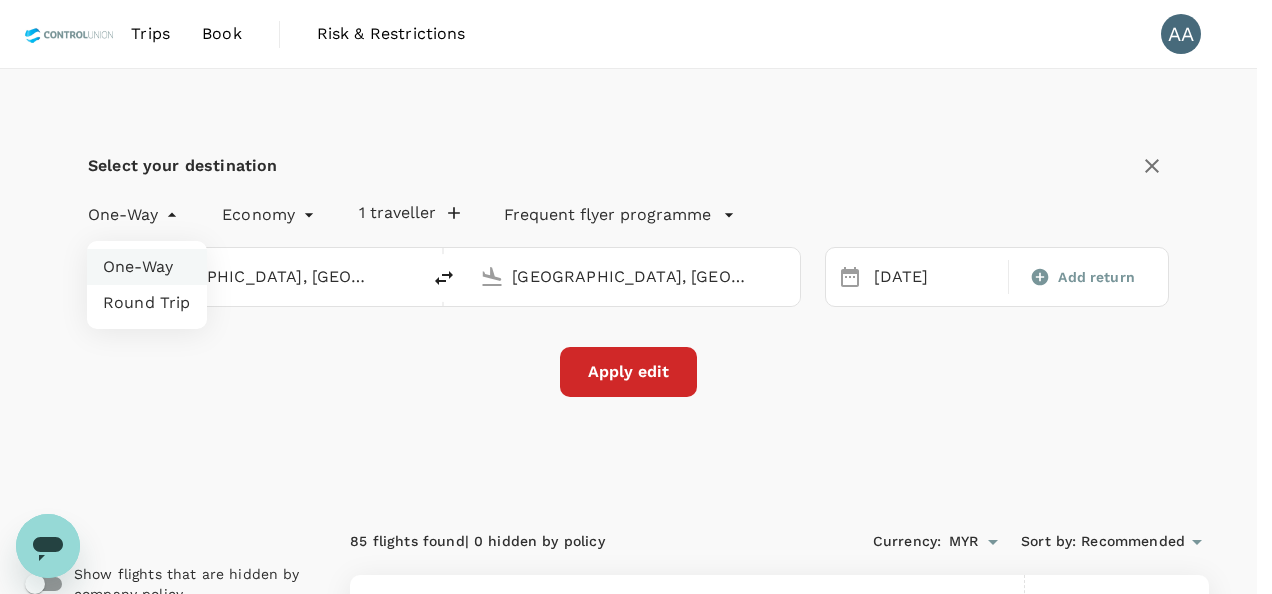 click on "Round Trip" at bounding box center [147, 303] 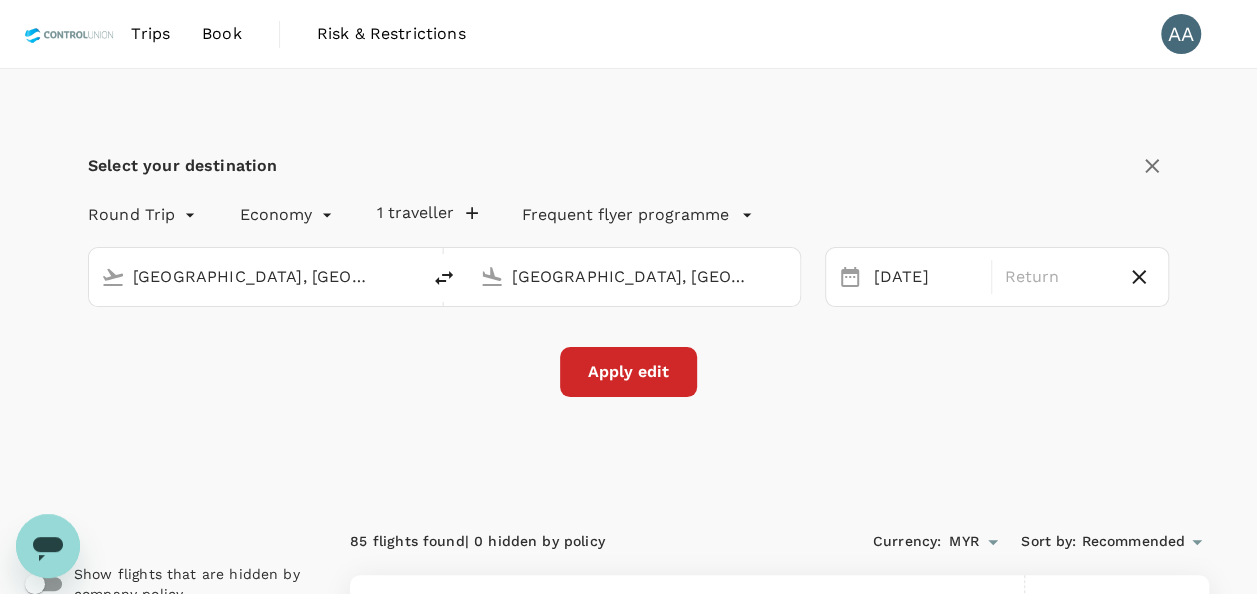 click on "[GEOGRAPHIC_DATA], [GEOGRAPHIC_DATA] (any)" at bounding box center (255, 276) 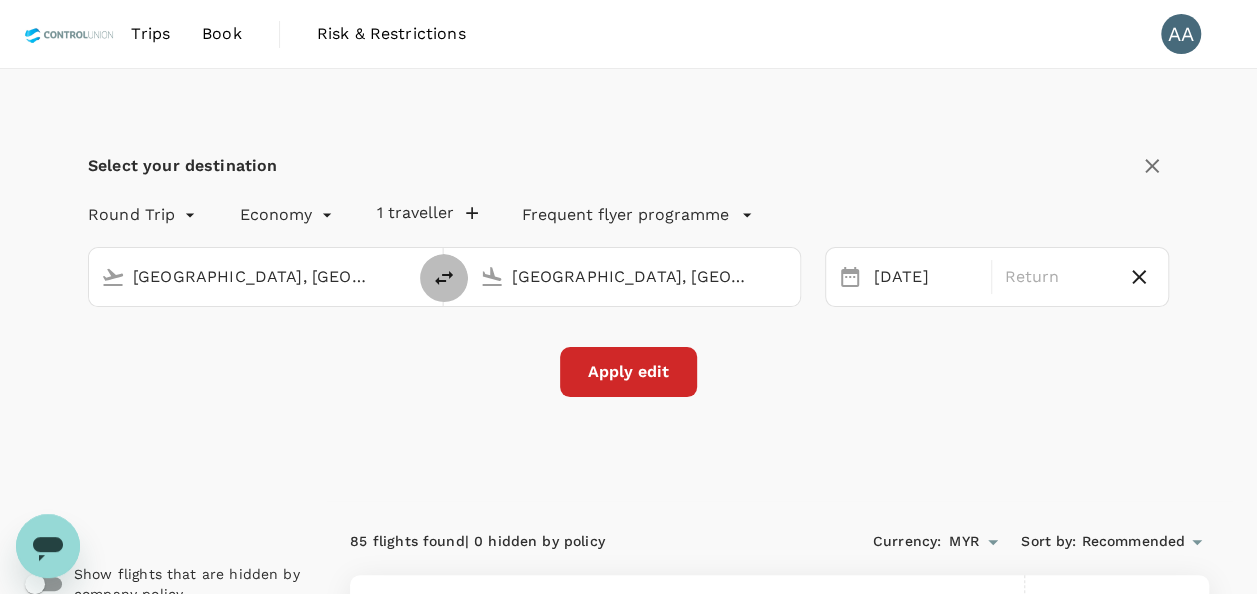 click 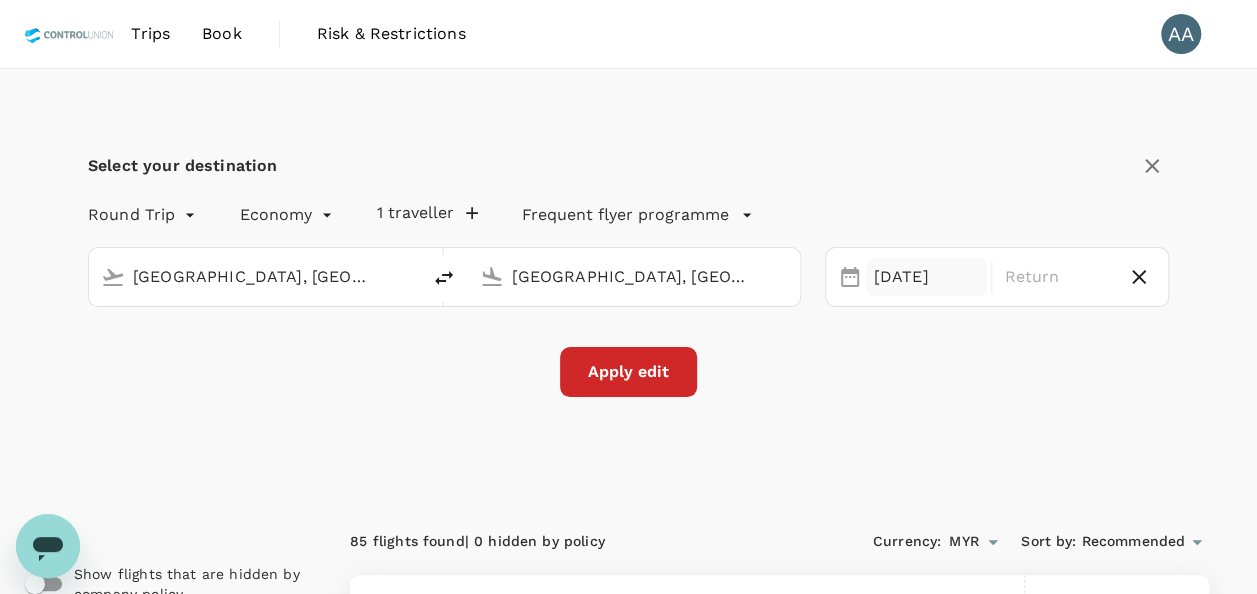 click on "[DATE]" at bounding box center (927, 277) 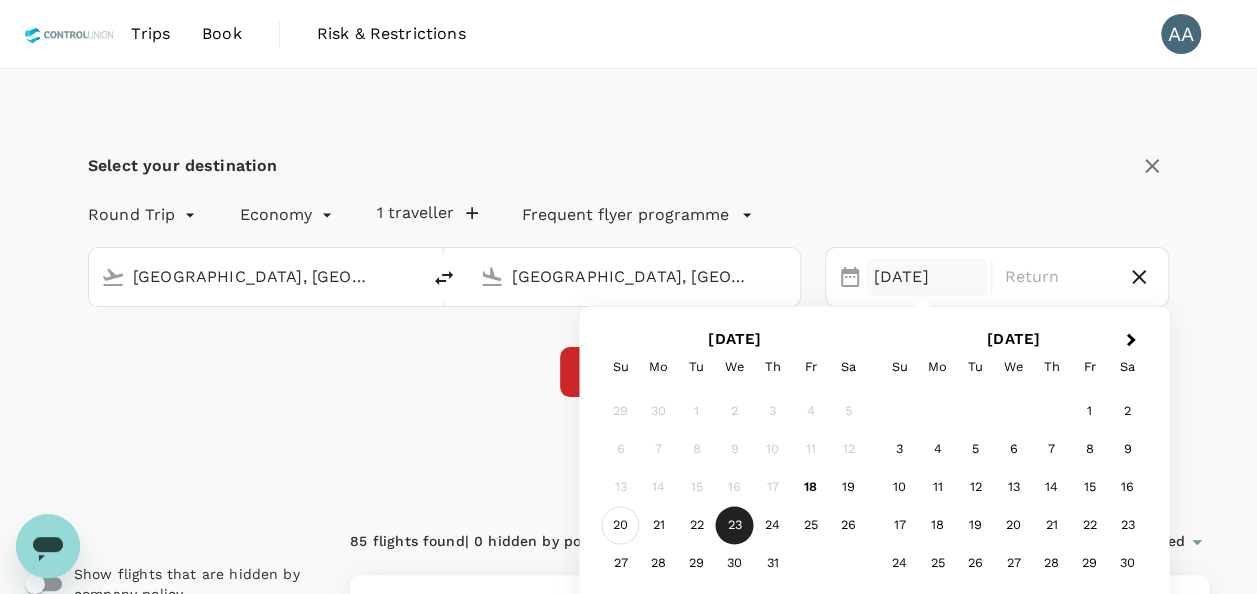 click on "20" at bounding box center [621, 526] 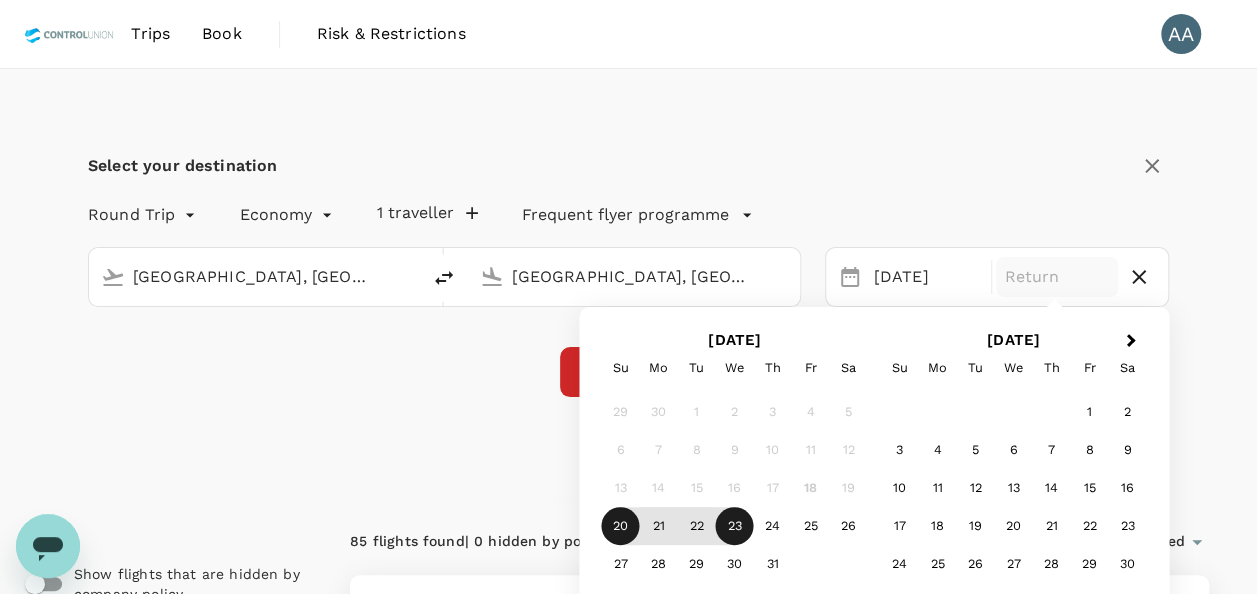 click on "23" at bounding box center (735, 526) 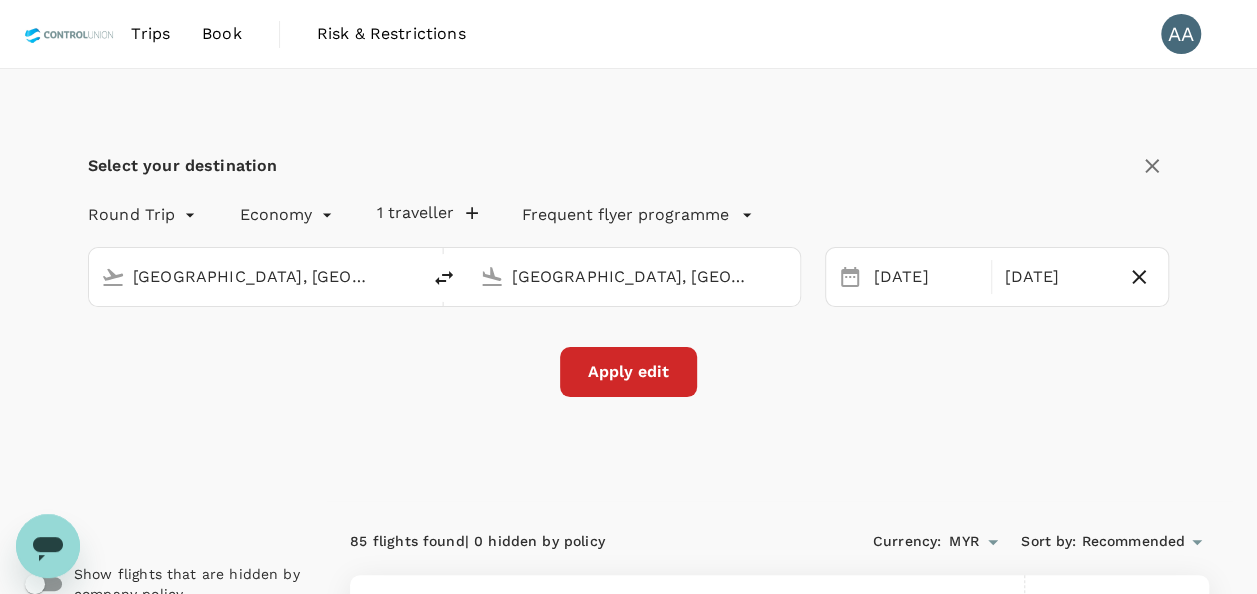 click on "Apply edit" at bounding box center (628, 372) 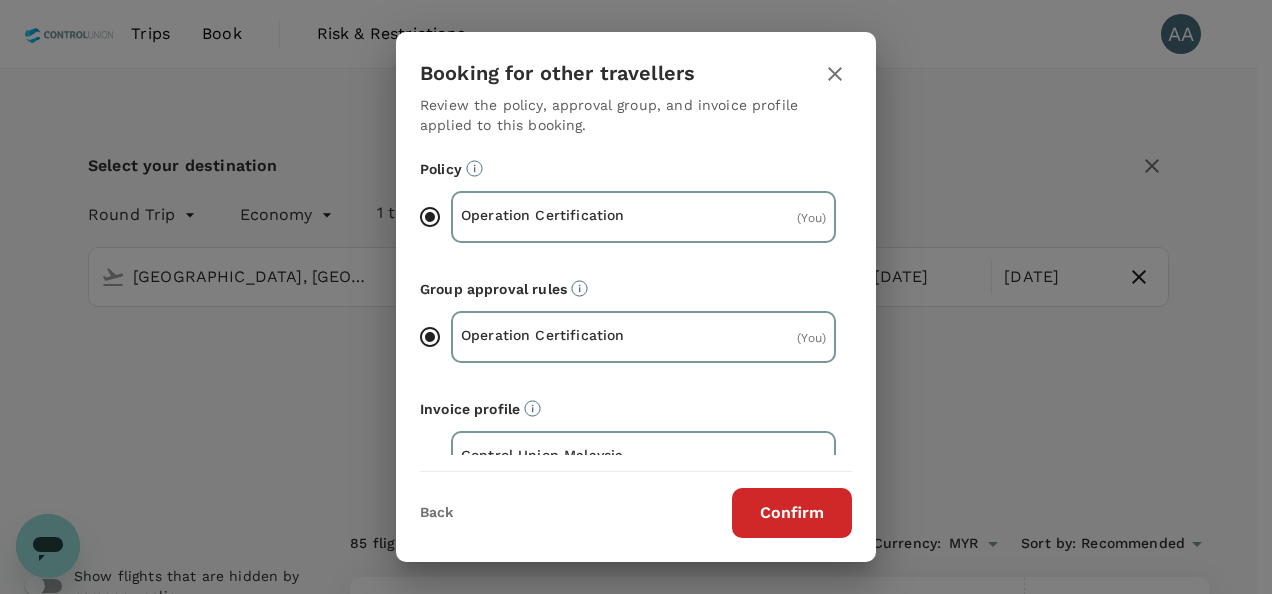 click on "Confirm" at bounding box center (792, 513) 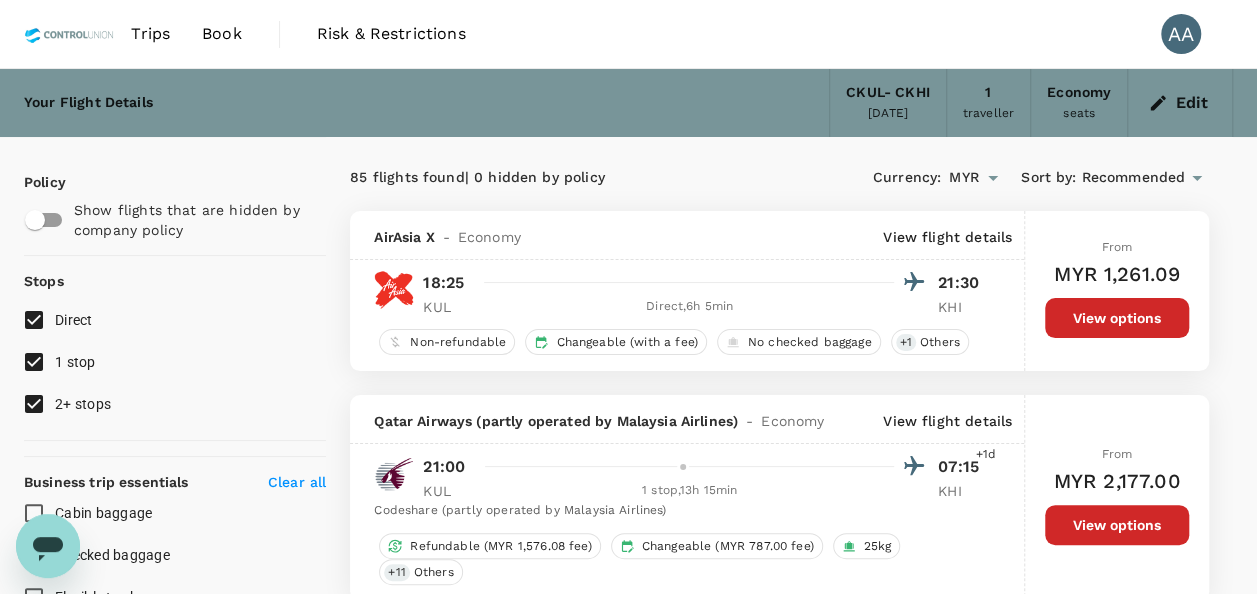 checkbox on "false" 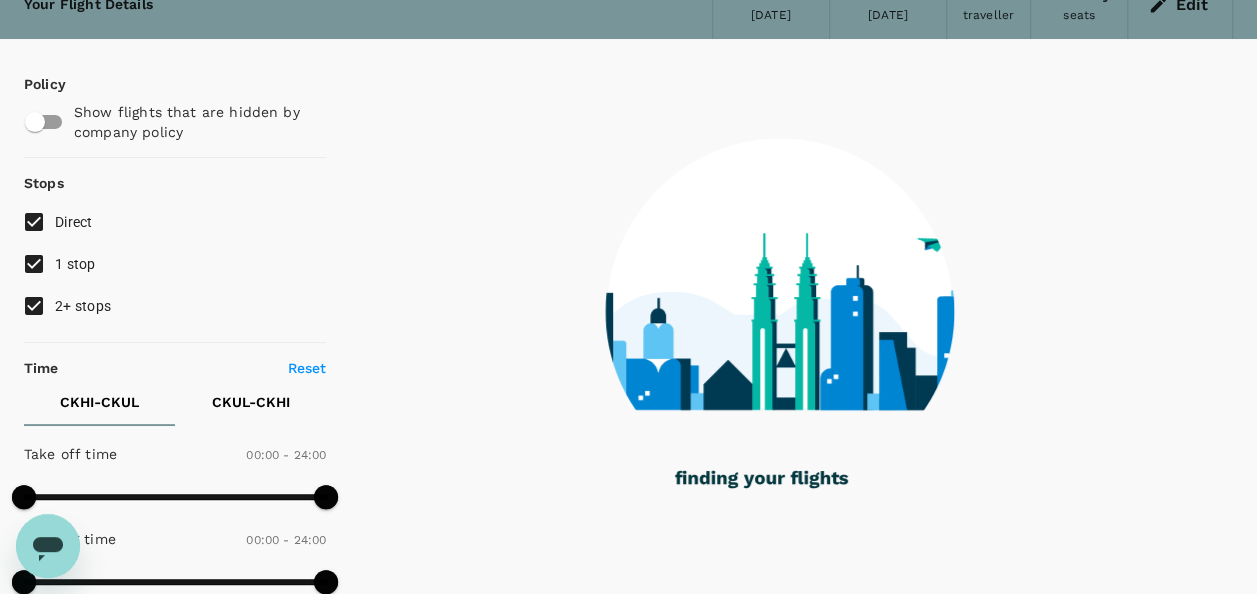 scroll, scrollTop: 100, scrollLeft: 0, axis: vertical 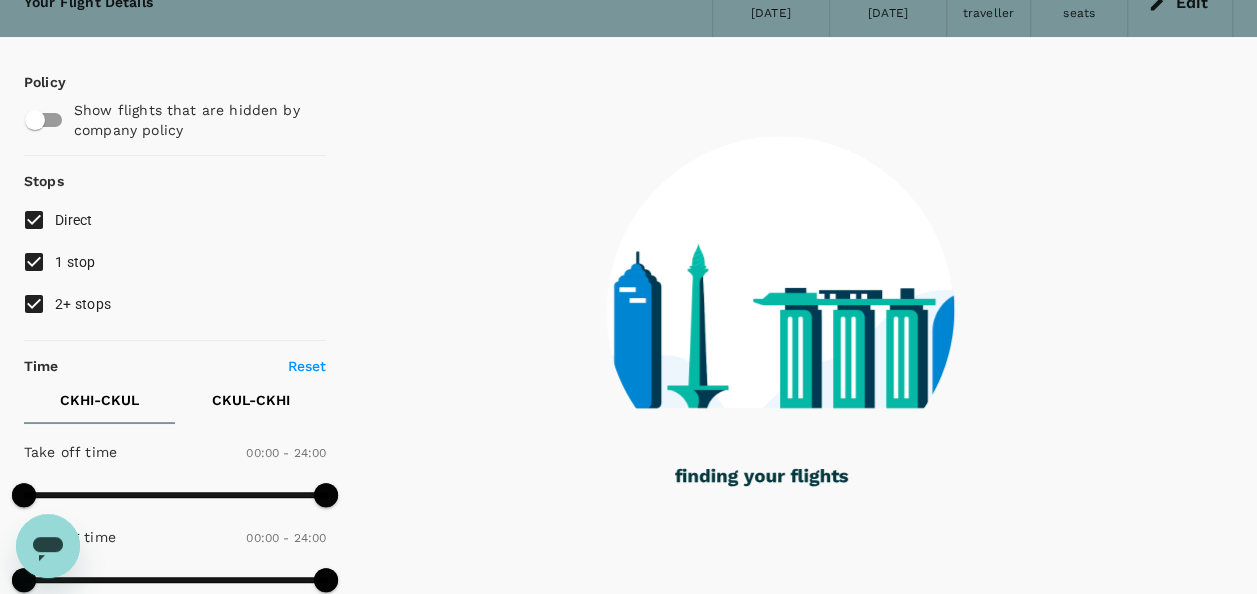 type on "1215" 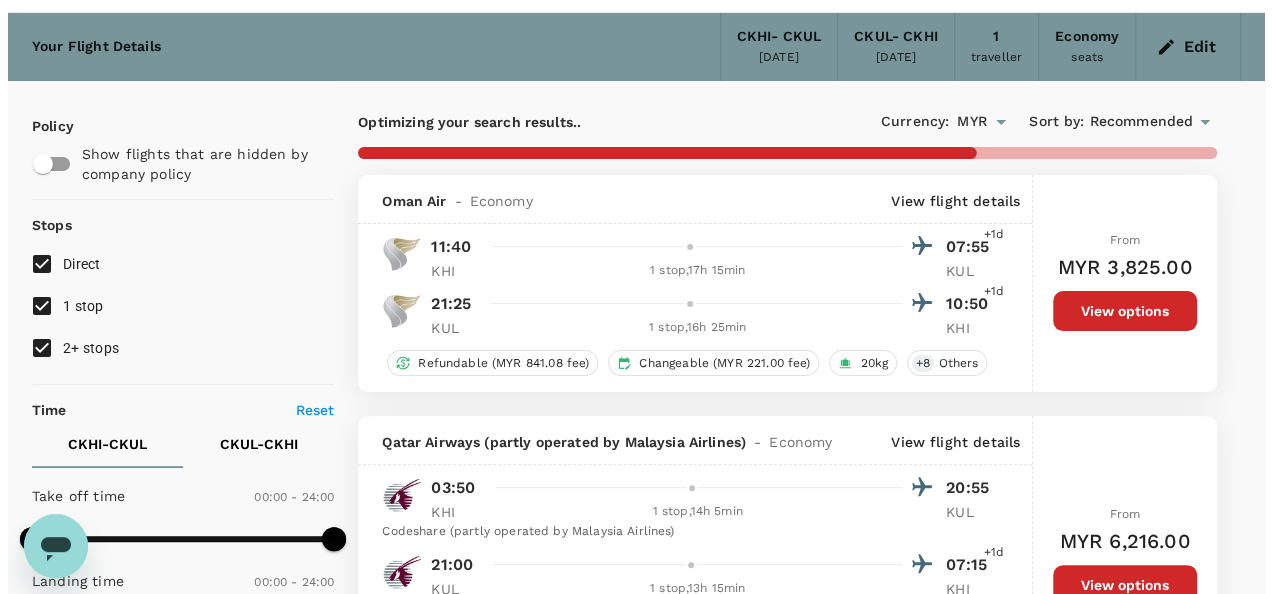 scroll, scrollTop: 100, scrollLeft: 0, axis: vertical 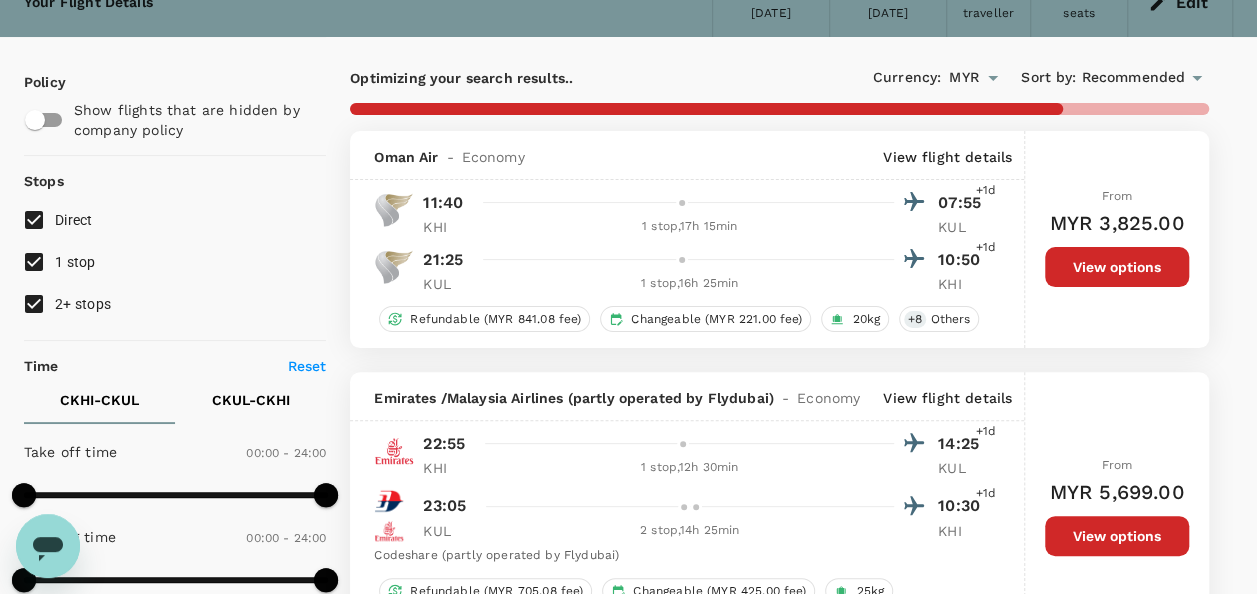 type on "1915" 